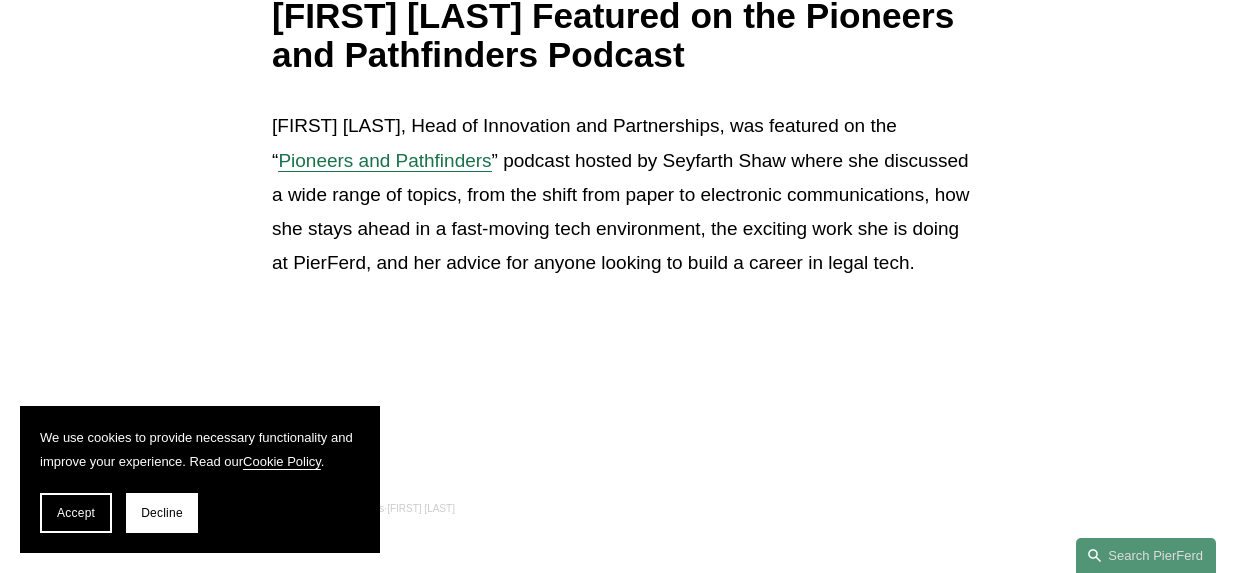 scroll, scrollTop: 300, scrollLeft: 0, axis: vertical 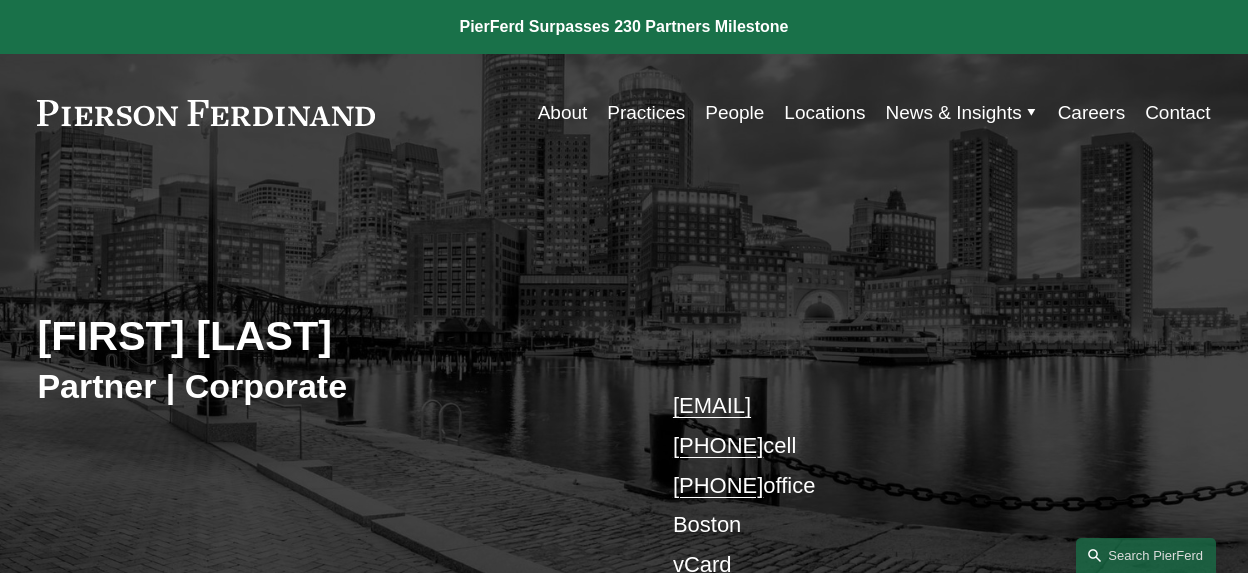 click on "News & Insights" at bounding box center (954, 113) 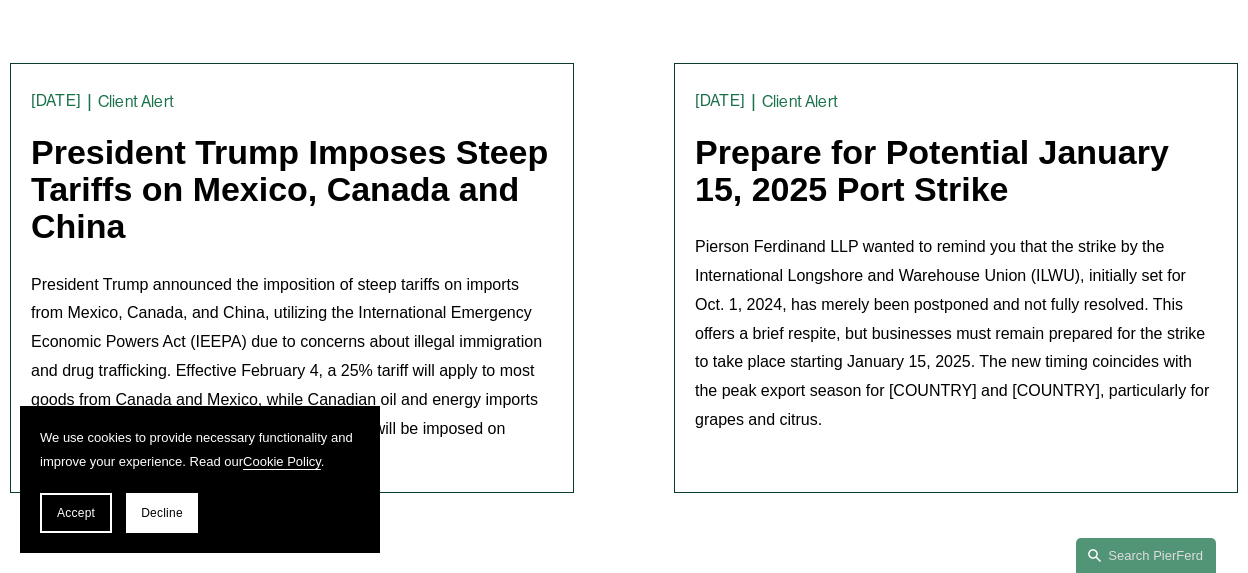 scroll, scrollTop: 4400, scrollLeft: 0, axis: vertical 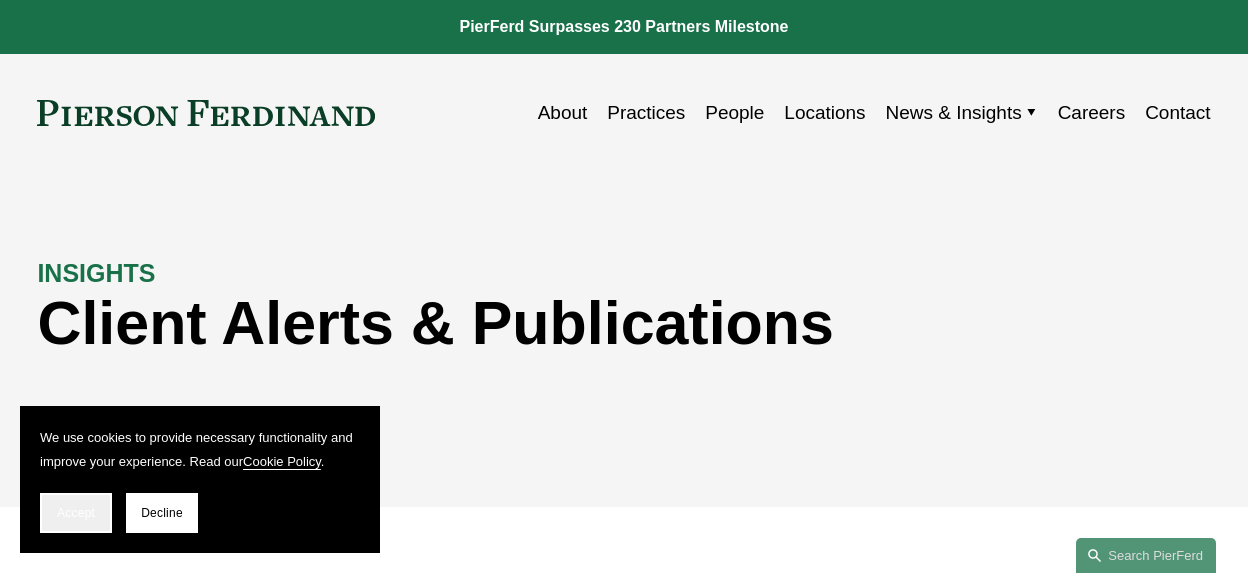 click on "Accept" at bounding box center (76, 513) 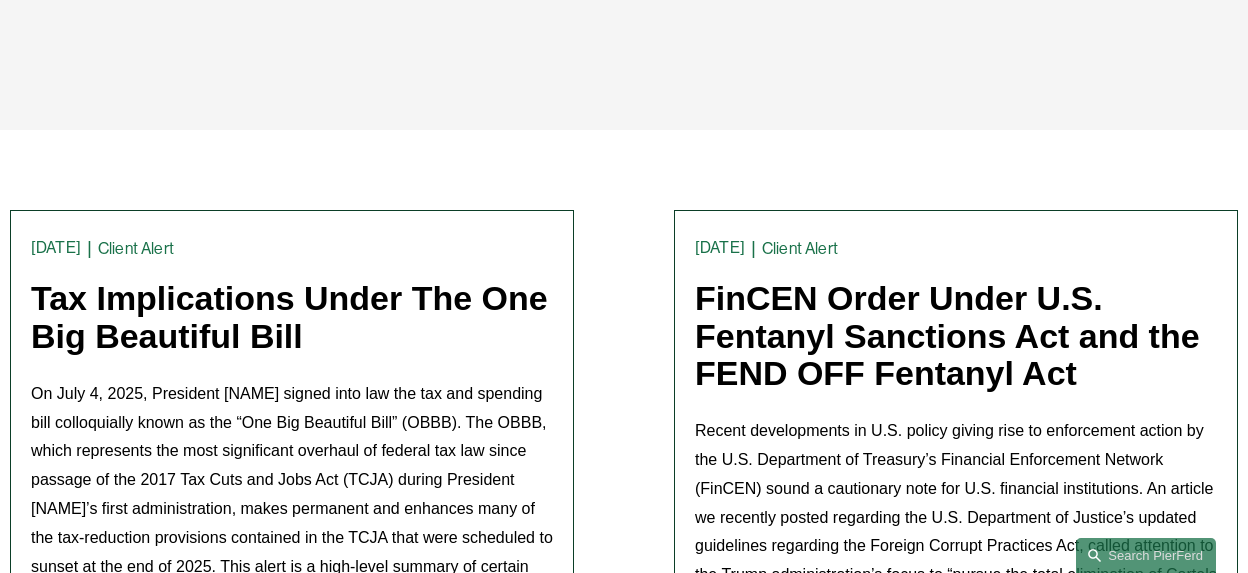 scroll, scrollTop: 400, scrollLeft: 0, axis: vertical 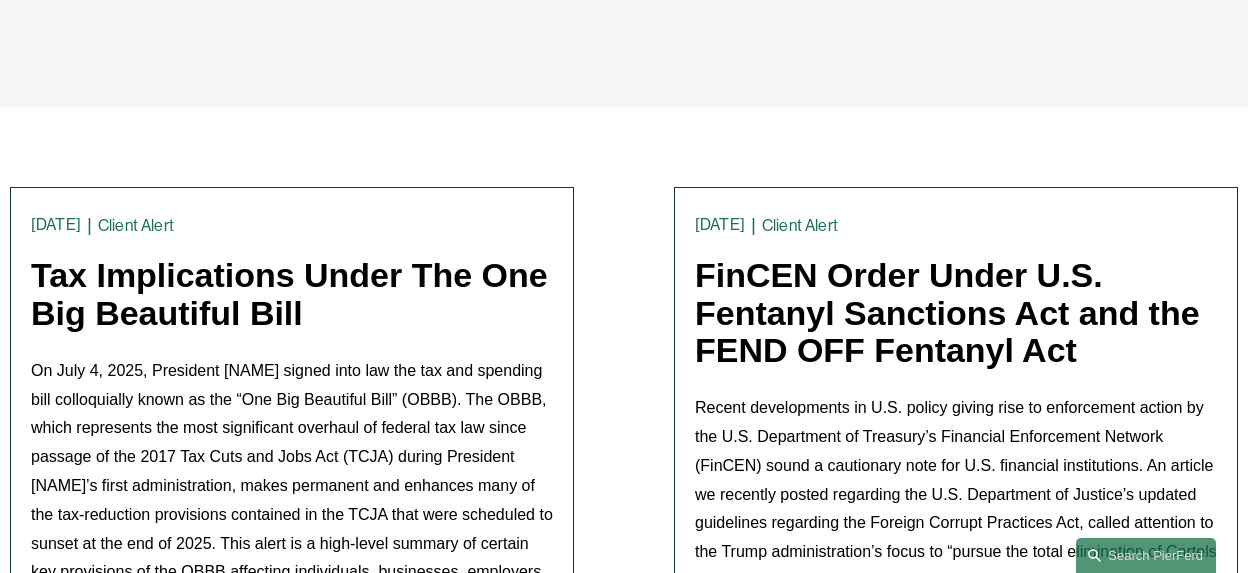 click on "On July 4, 2025, President Trump signed into law the tax and spending bill colloquially known as the “One Big Beautiful Bill” (OBBB). The OBBB, which represents the most significant overhaul of federal tax law since passage of the 2017 Tax Cuts and Jobs Act (TCJA) during President Trump’s first administration, makes permanent and enhances many of the tax-reduction provisions contained in the TCJA that were scheduled to sunset at the end of 2025. This alert is a high-level summary of certain key provisions of the OBBB affecting individuals, businesses, employers, international taxpayers and the energy sector." at bounding box center (292, 486) 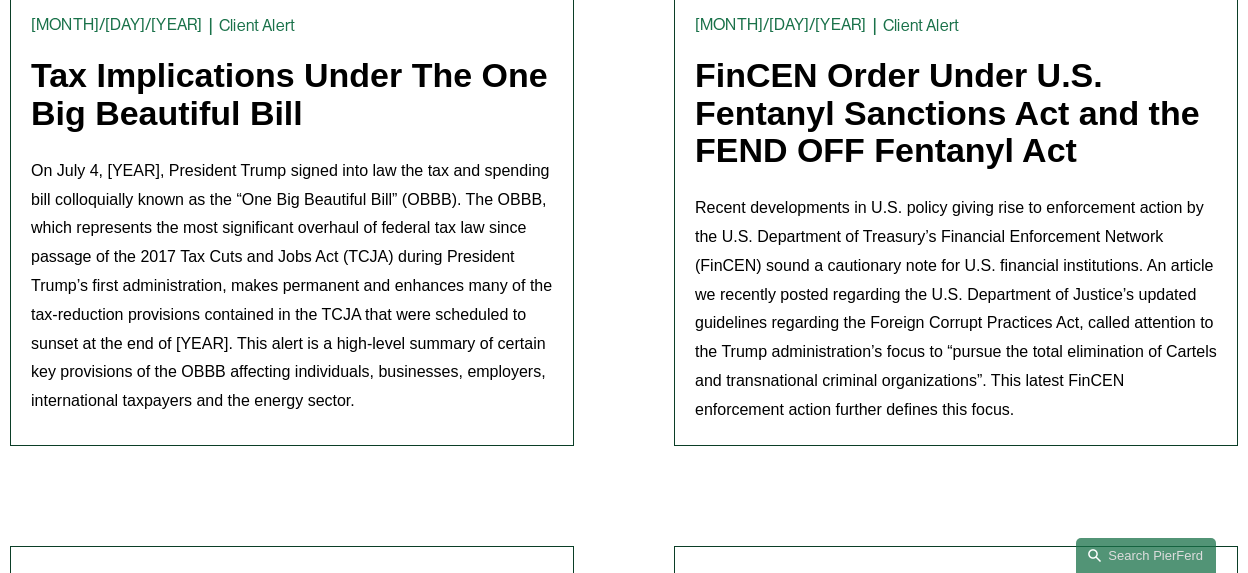 scroll, scrollTop: 700, scrollLeft: 0, axis: vertical 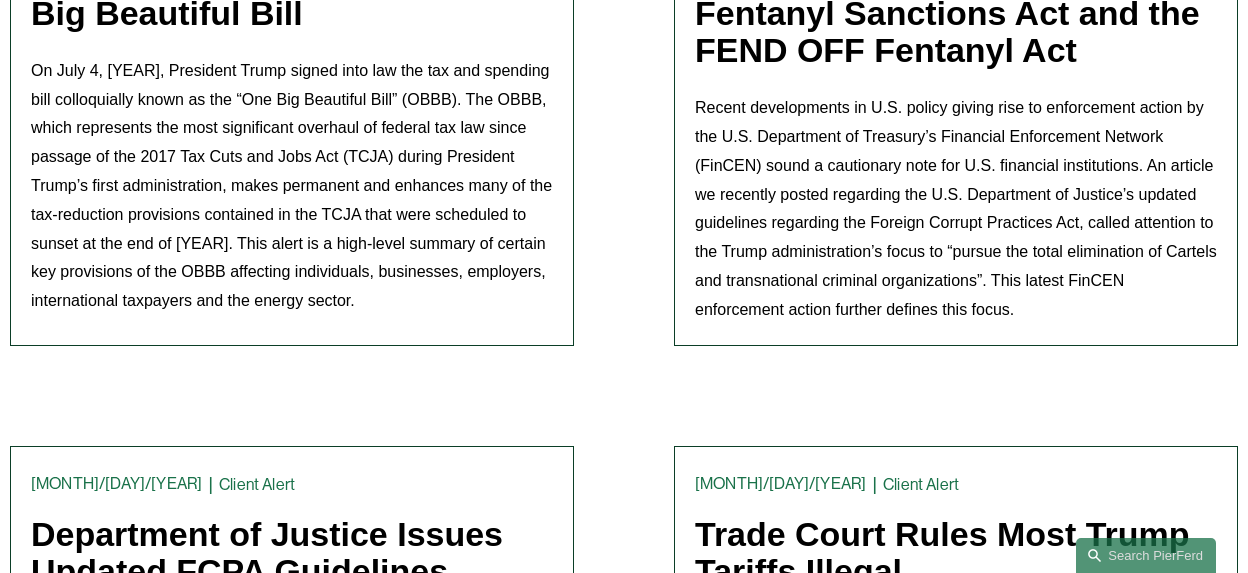 click on "On July 4, 2025, President Trump signed into law the tax and spending bill colloquially known as the “One Big Beautiful Bill” (OBBB). The OBBB, which represents the most significant overhaul of federal tax law since passage of the 2017 Tax Cuts and Jobs Act (TCJA) during President Trump’s first administration, makes permanent and enhances many of the tax-reduction provisions contained in the TCJA that were scheduled to sunset at the end of 2025. This alert is a high-level summary of certain key provisions of the OBBB affecting individuals, businesses, employers, international taxpayers and the energy sector." at bounding box center (292, 186) 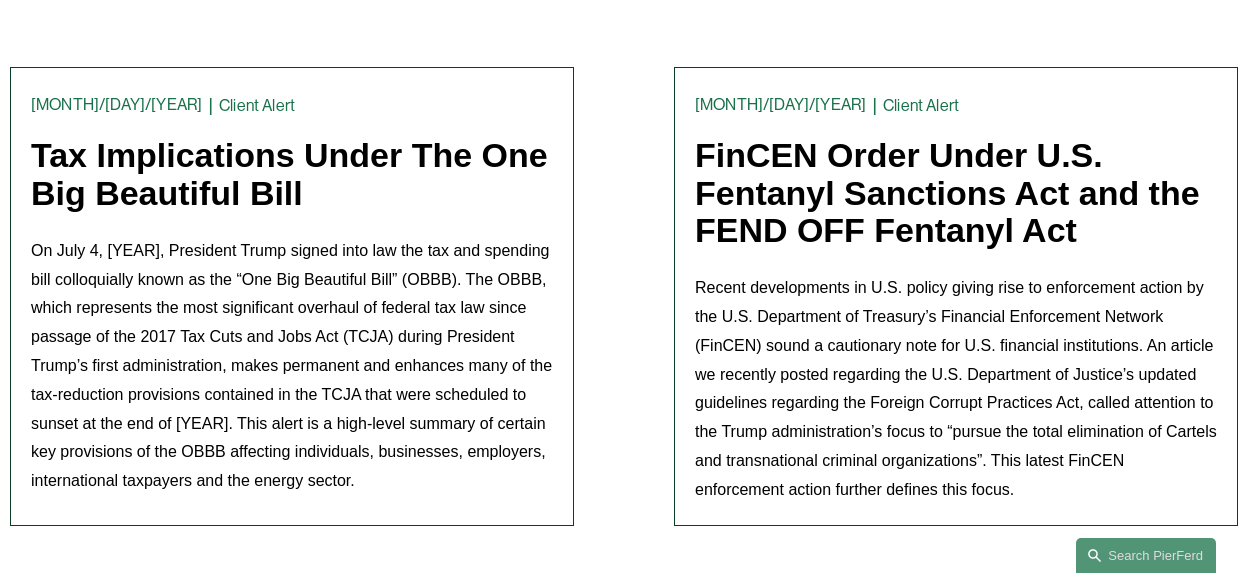 scroll, scrollTop: 500, scrollLeft: 0, axis: vertical 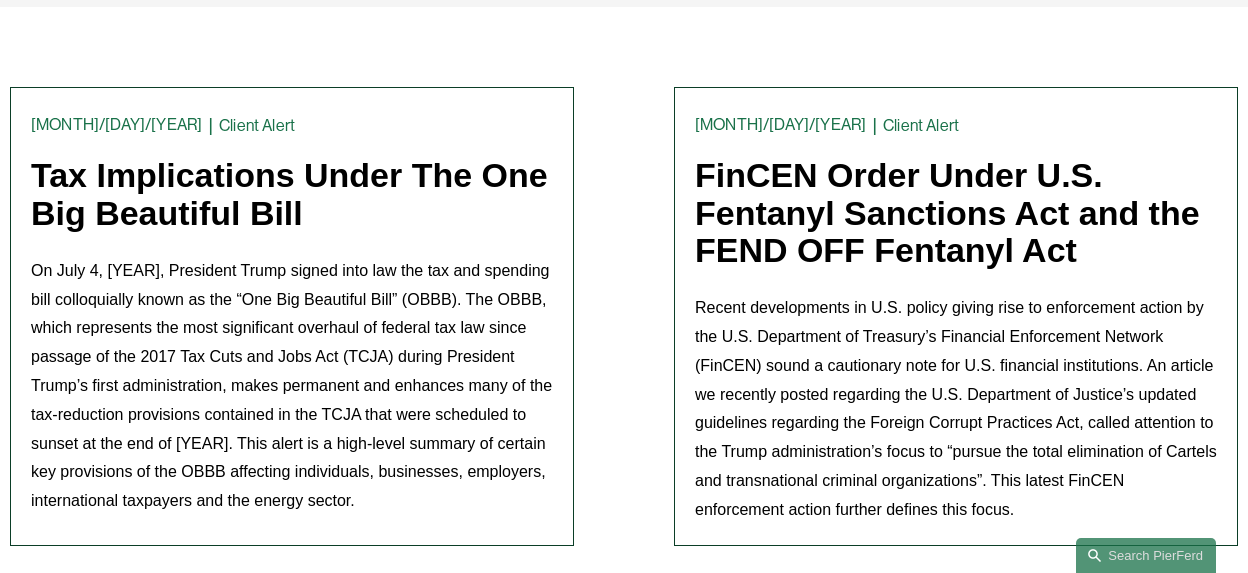 click on "Client Alert" at bounding box center (257, 125) 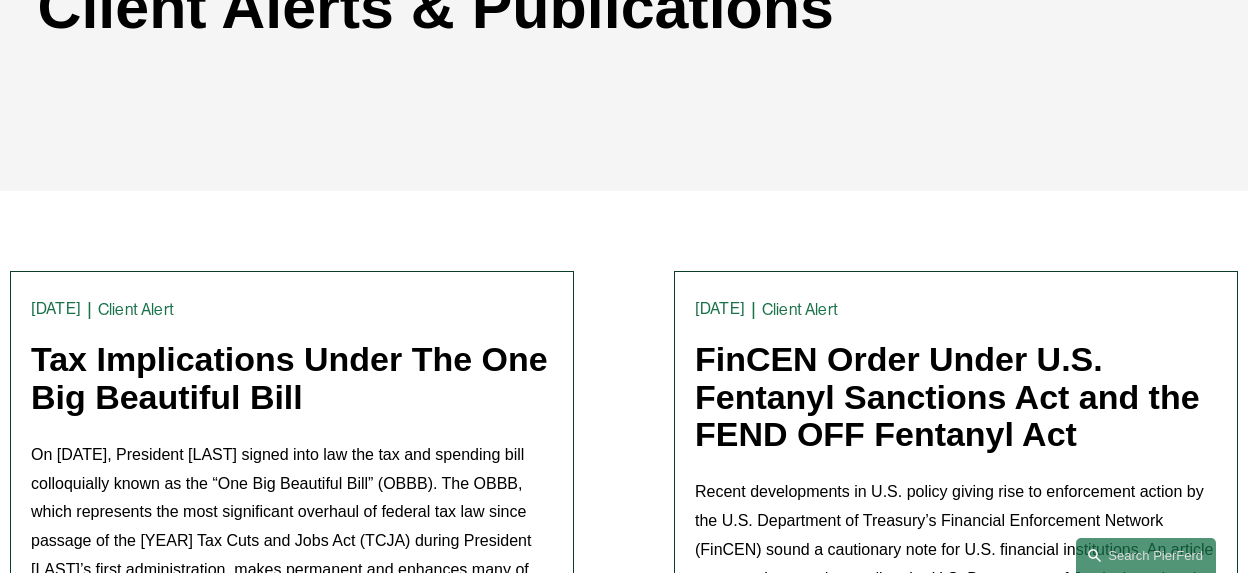 scroll, scrollTop: 400, scrollLeft: 0, axis: vertical 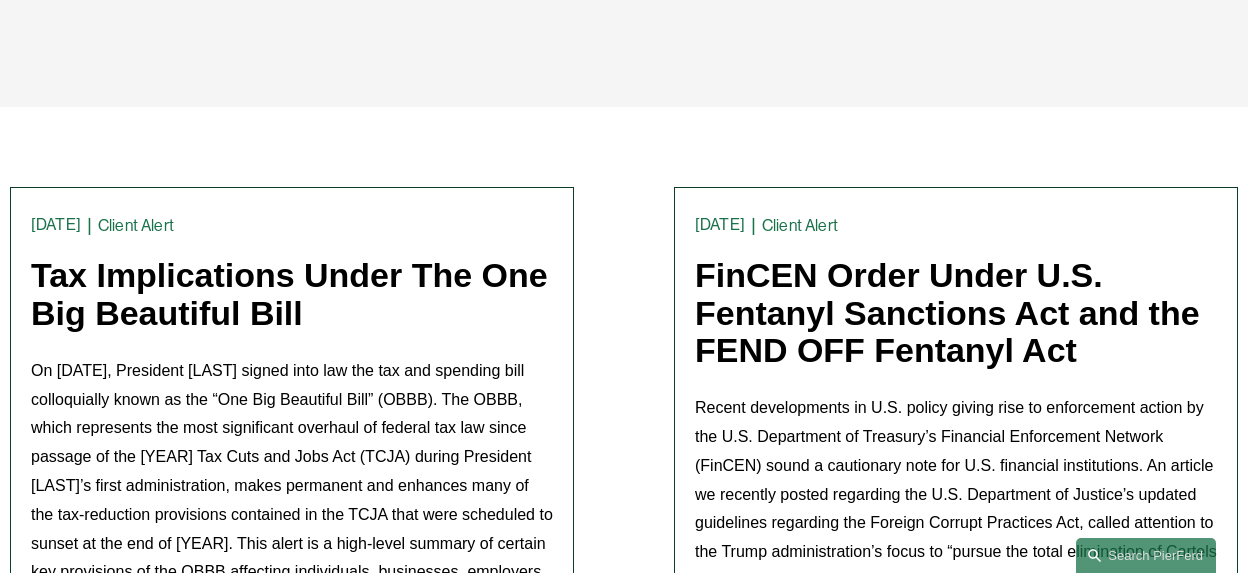 click on "On July 4, 2025, President [NAME] signed into law the tax and spending bill colloquially known as the “One Big Beautiful Bill” (OBBB). The OBBB, which represents the most significant overhaul of federal tax law since passage of the 2017 Tax Cuts and Jobs Act (TCJA) during President [NAME]’s first administration, makes permanent and enhances many of the tax-reduction provisions contained in the TCJA that were scheduled to sunset at the end of 2025. This alert is a high-level summary of certain key provisions of the OBBB affecting individuals, businesses, employers, international taxpayers and the energy sector." at bounding box center [292, 486] 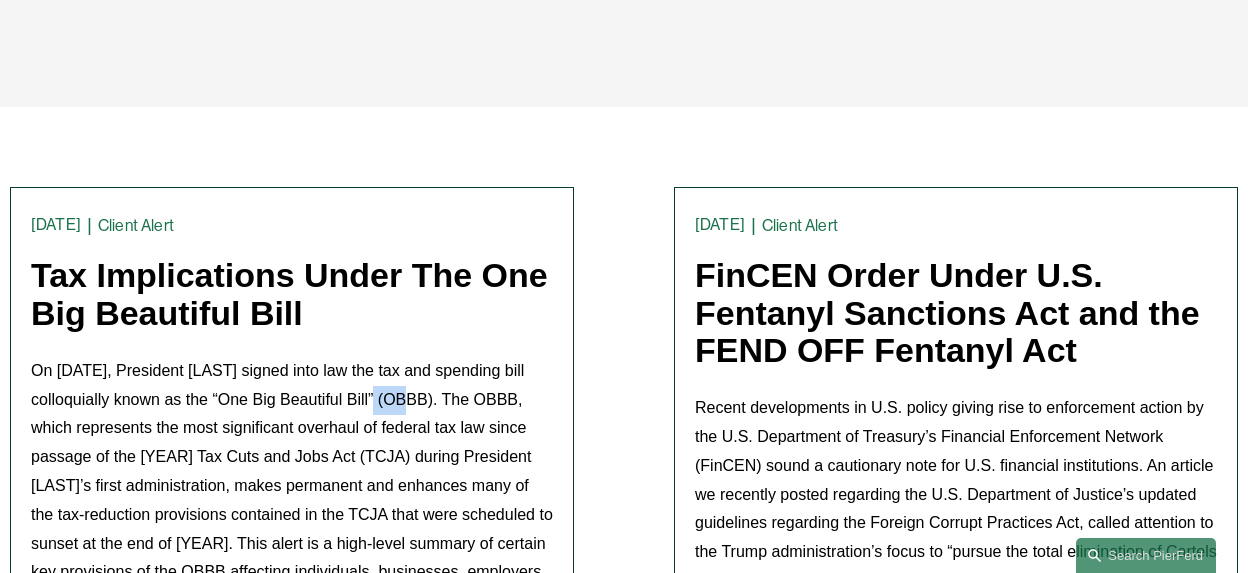 click on "On July 4, 2025, President [NAME] signed into law the tax and spending bill colloquially known as the “One Big Beautiful Bill” (OBBB). The OBBB, which represents the most significant overhaul of federal tax law since passage of the 2017 Tax Cuts and Jobs Act (TCJA) during President [NAME]’s first administration, makes permanent and enhances many of the tax-reduction provisions contained in the TCJA that were scheduled to sunset at the end of 2025. This alert is a high-level summary of certain key provisions of the OBBB affecting individuals, businesses, employers, international taxpayers and the energy sector." at bounding box center [292, 486] 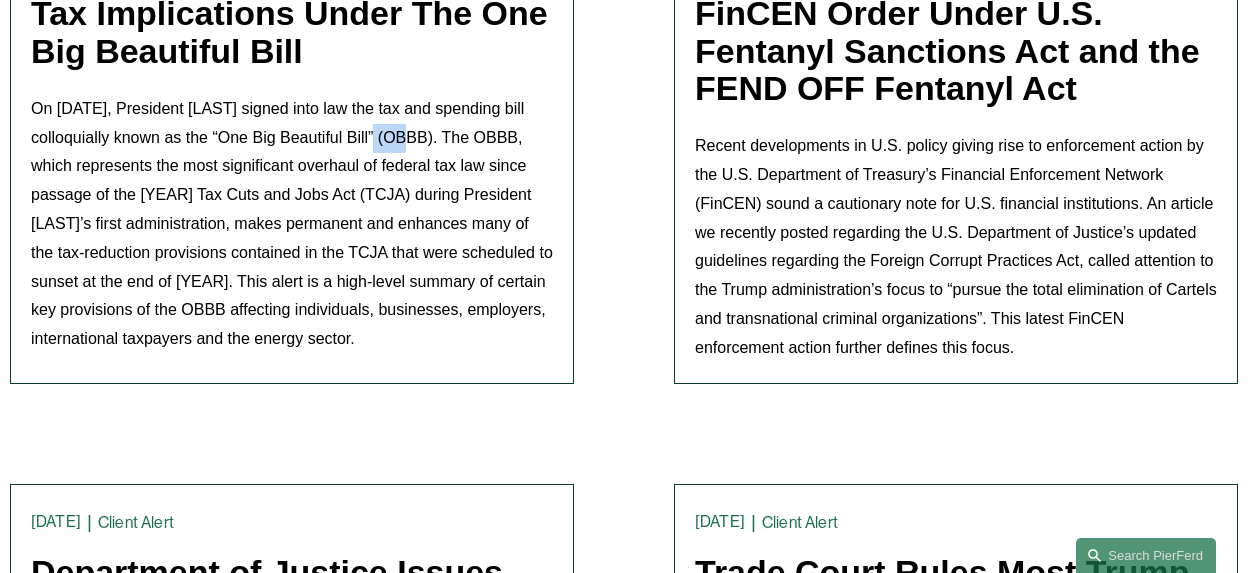 scroll, scrollTop: 700, scrollLeft: 0, axis: vertical 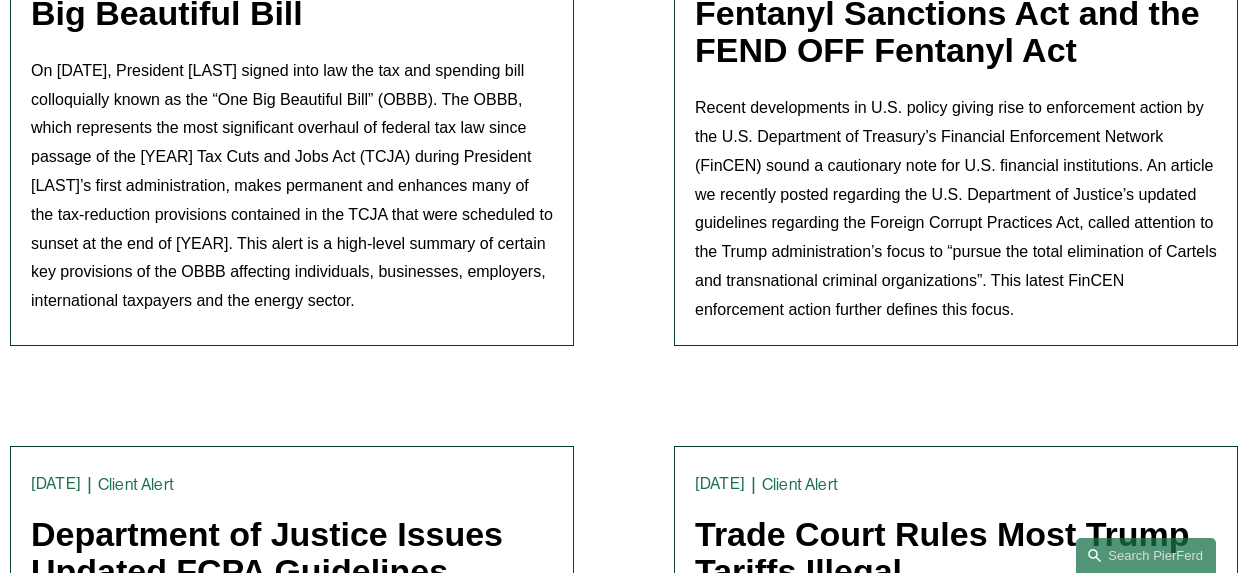 click on "On July 4, 2025, President Trump signed into law the tax and spending bill colloquially known as the “One Big Beautiful Bill” (OBBB). The OBBB, which represents the most significant overhaul of federal tax law since passage of the 2017 Tax Cuts and Jobs Act (TCJA) during President Trump’s first administration, makes permanent and enhances many of the tax-reduction provisions contained in the TCJA that were scheduled to sunset at the end of 2025. This alert is a high-level summary of certain key provisions of the OBBB affecting individuals, businesses, employers, international taxpayers and the energy sector." at bounding box center (292, 186) 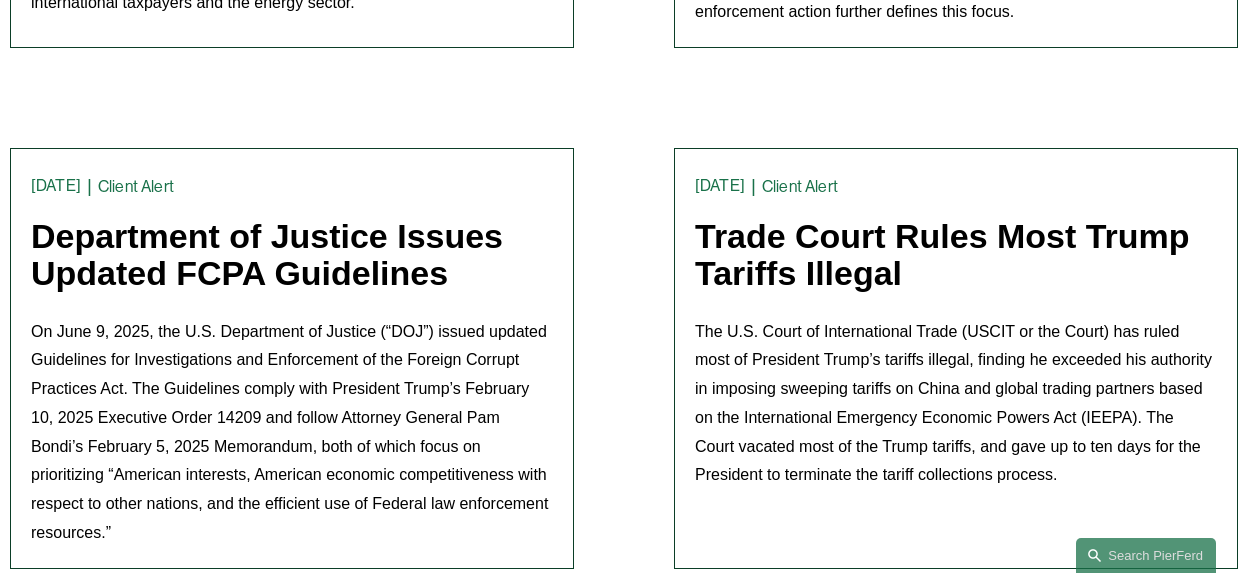 scroll, scrollTop: 1000, scrollLeft: 0, axis: vertical 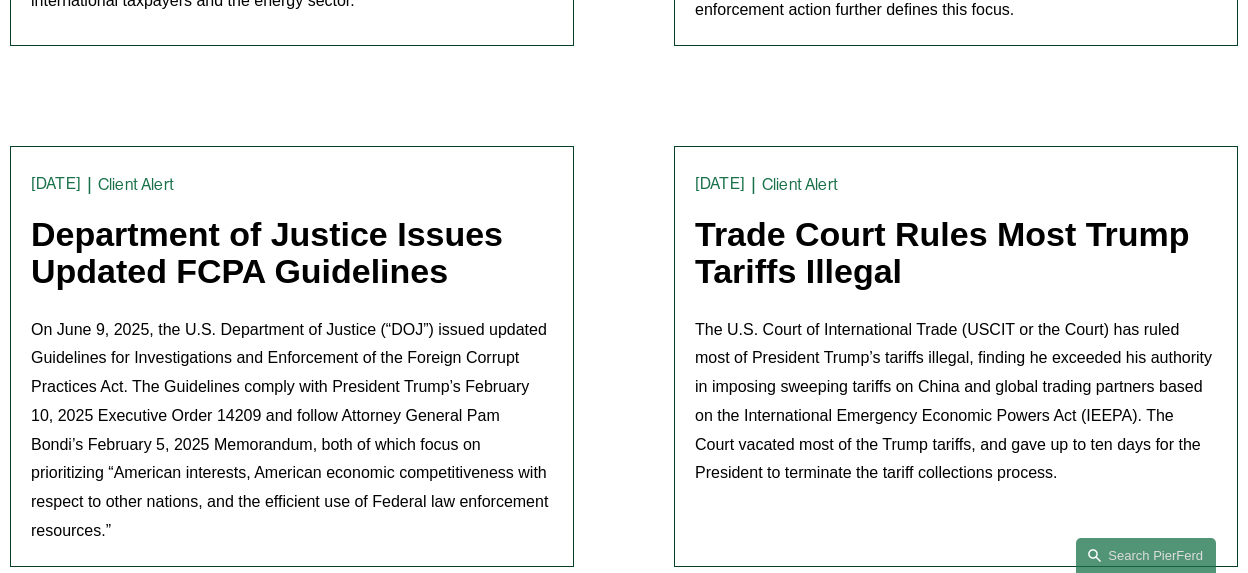 click on "Department of Justice Issues Updated FCPA Guidelines" at bounding box center (267, 252) 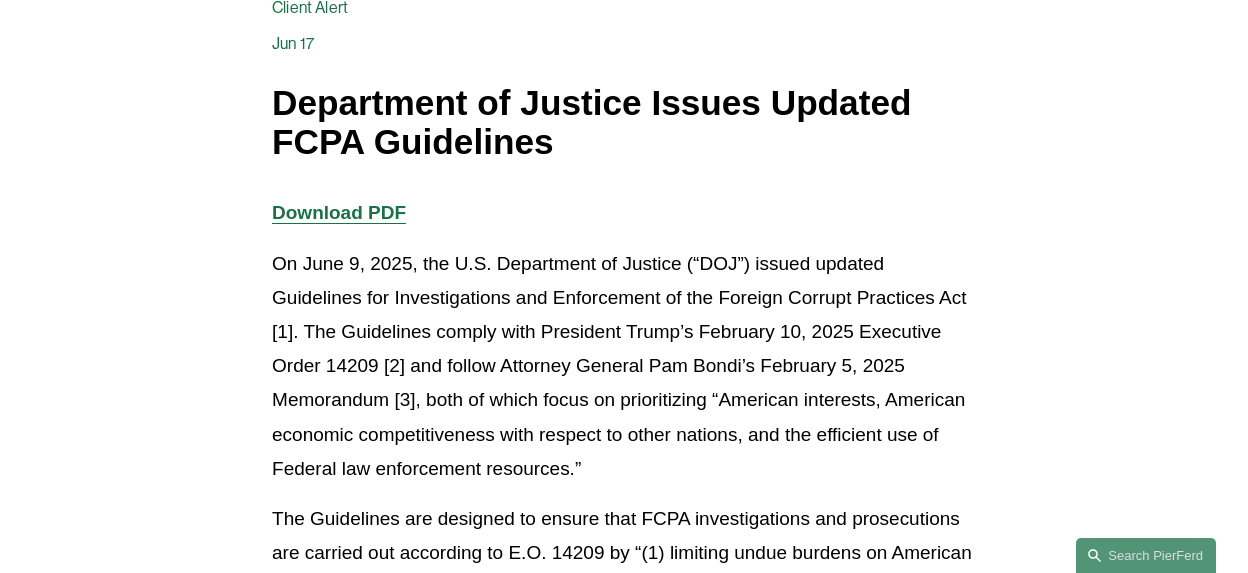 scroll, scrollTop: 300, scrollLeft: 0, axis: vertical 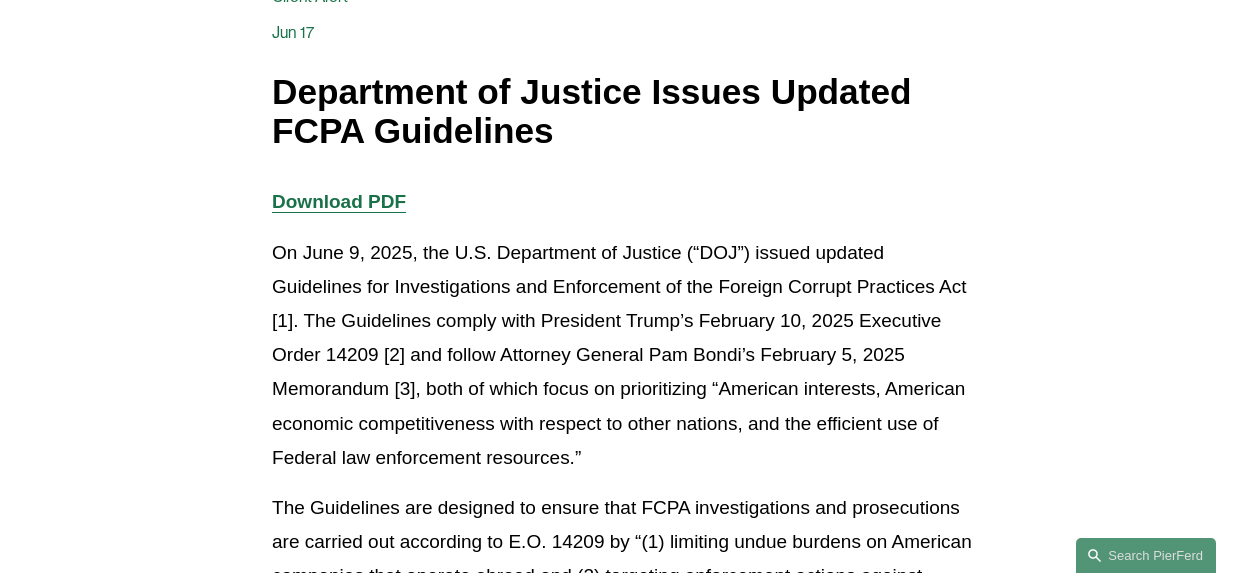 click on "Download PDF" at bounding box center [339, 201] 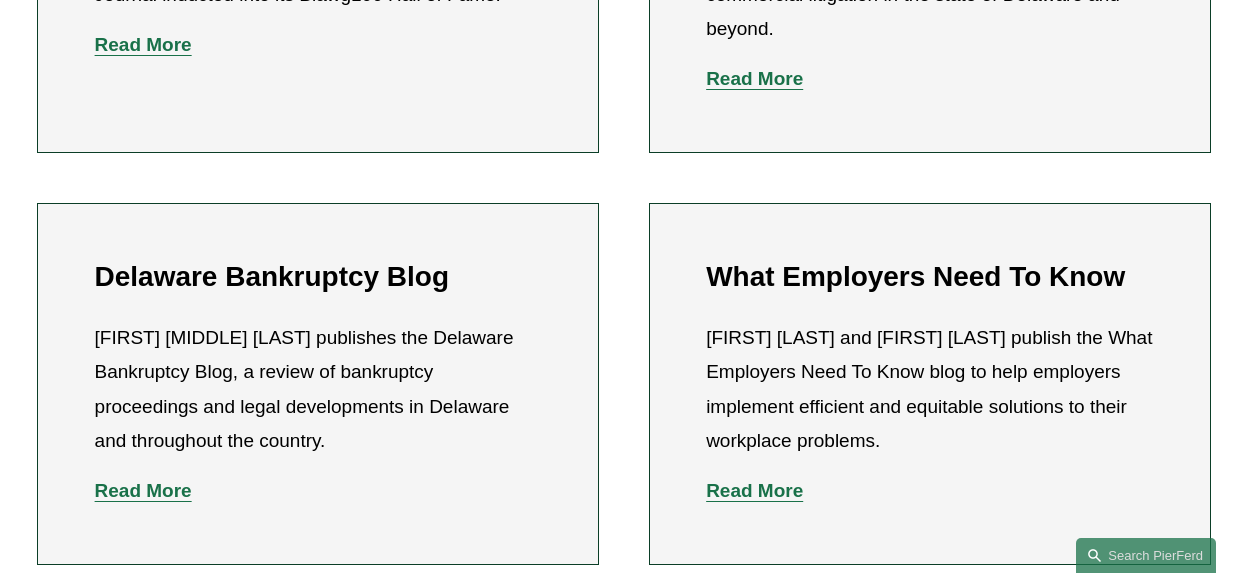 scroll, scrollTop: 800, scrollLeft: 0, axis: vertical 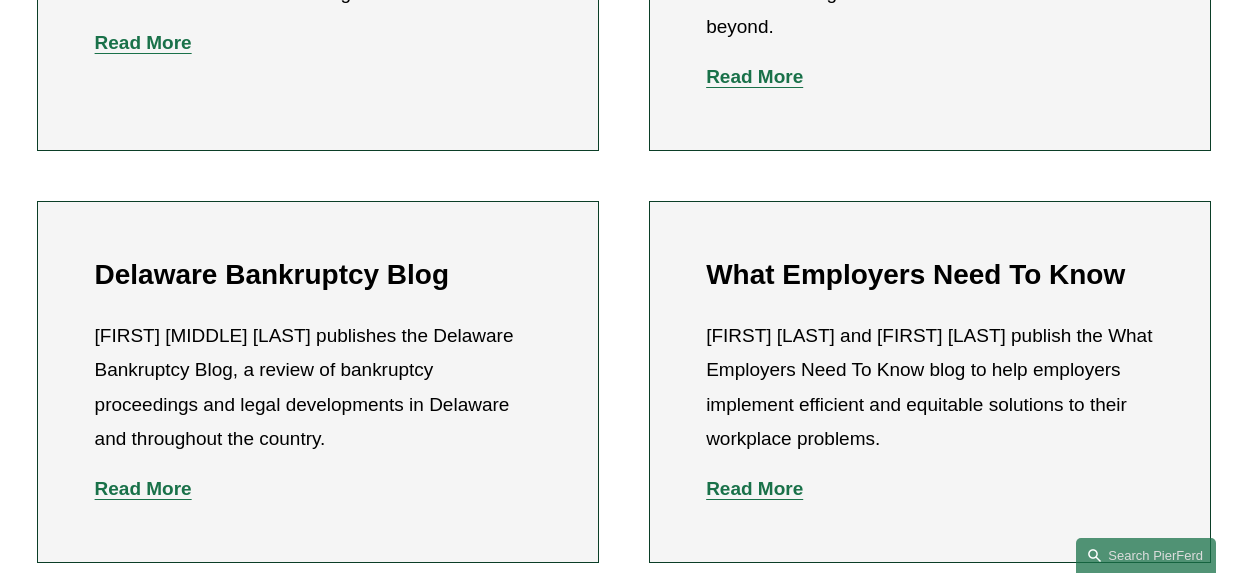 click on "Read More" 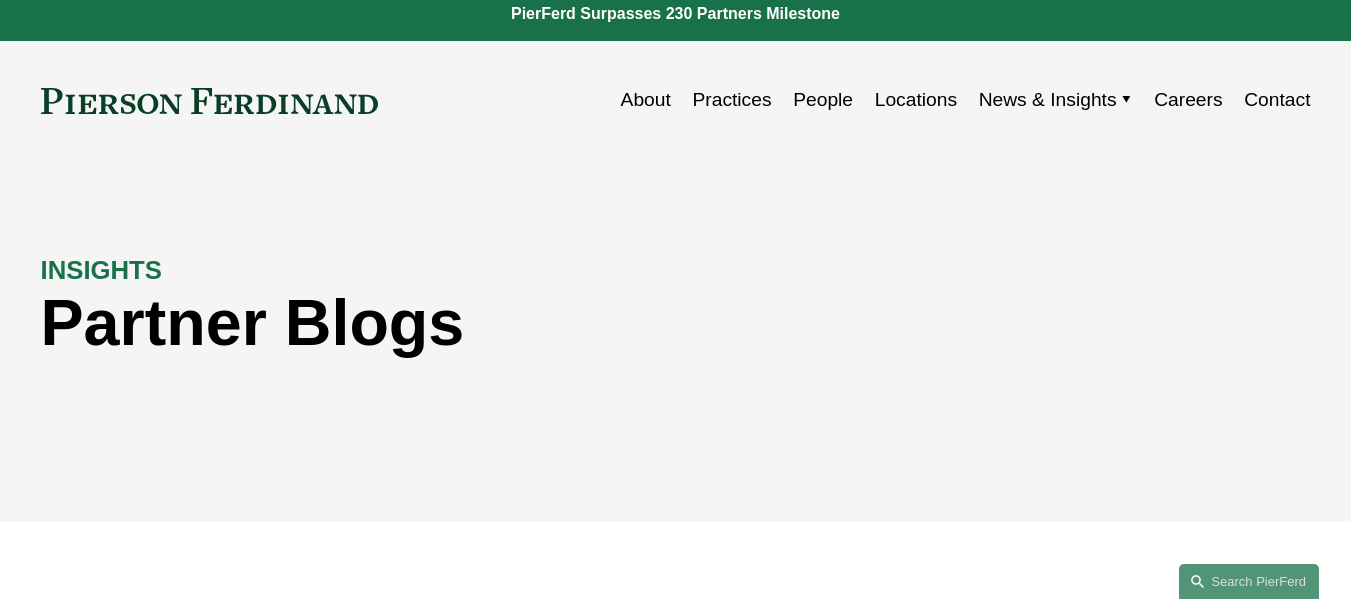 scroll, scrollTop: 0, scrollLeft: 0, axis: both 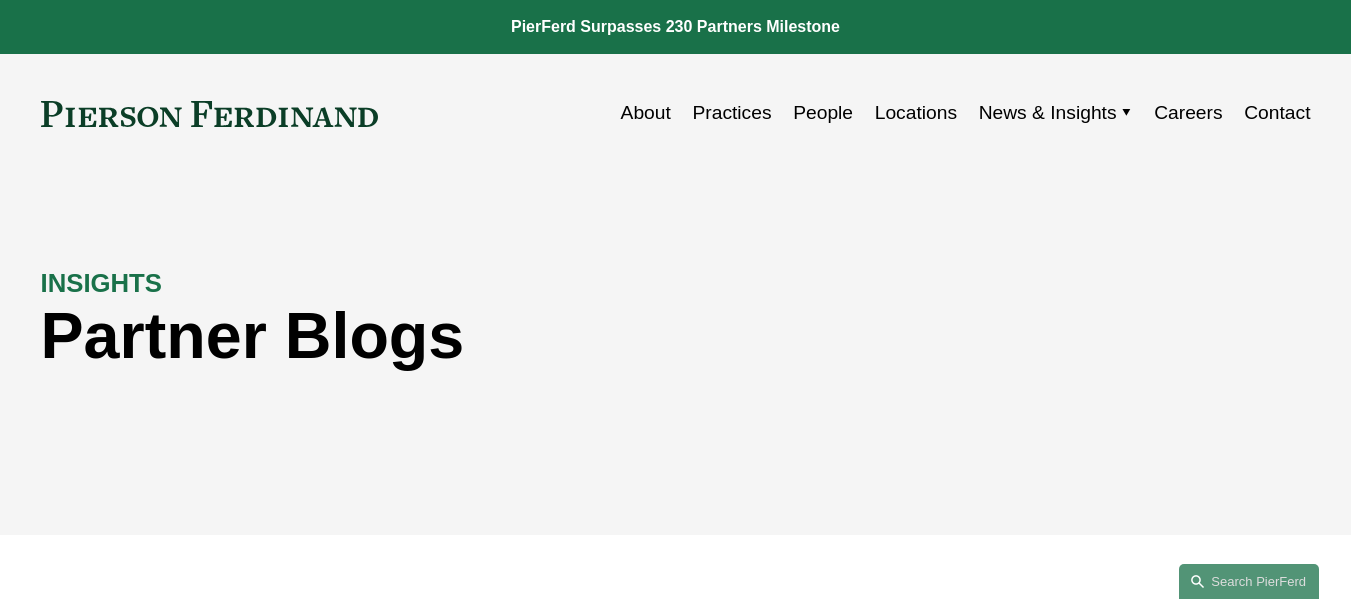 click on "News & Insights" at bounding box center [1048, 113] 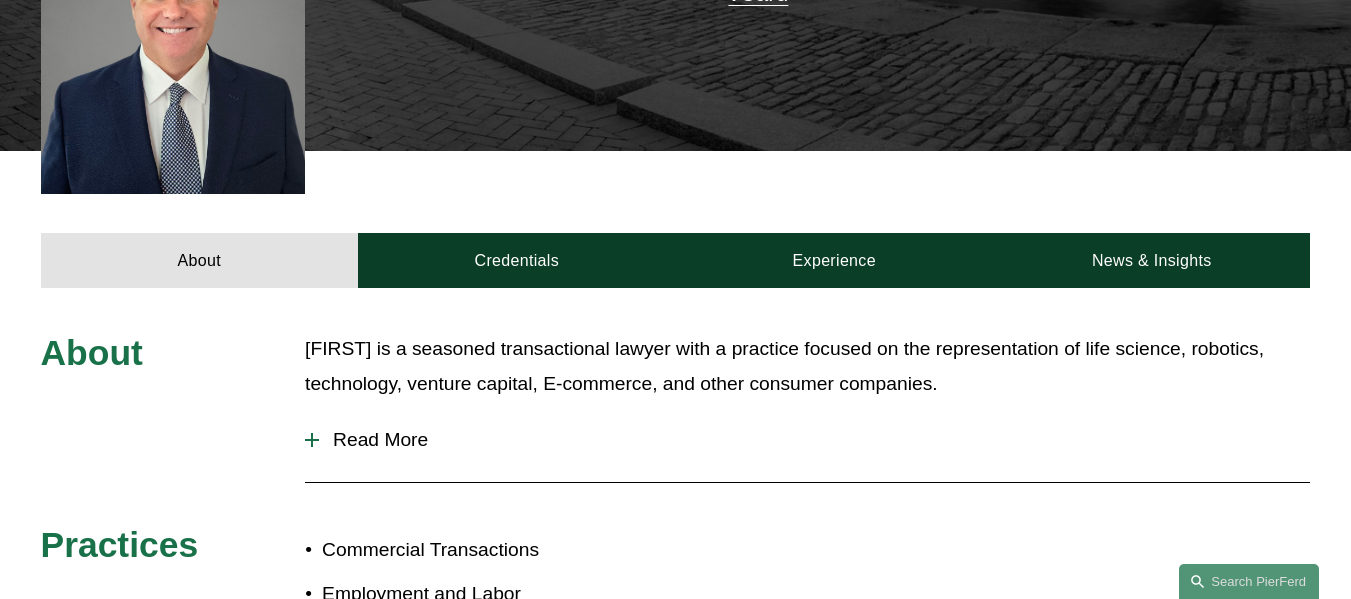 scroll, scrollTop: 600, scrollLeft: 0, axis: vertical 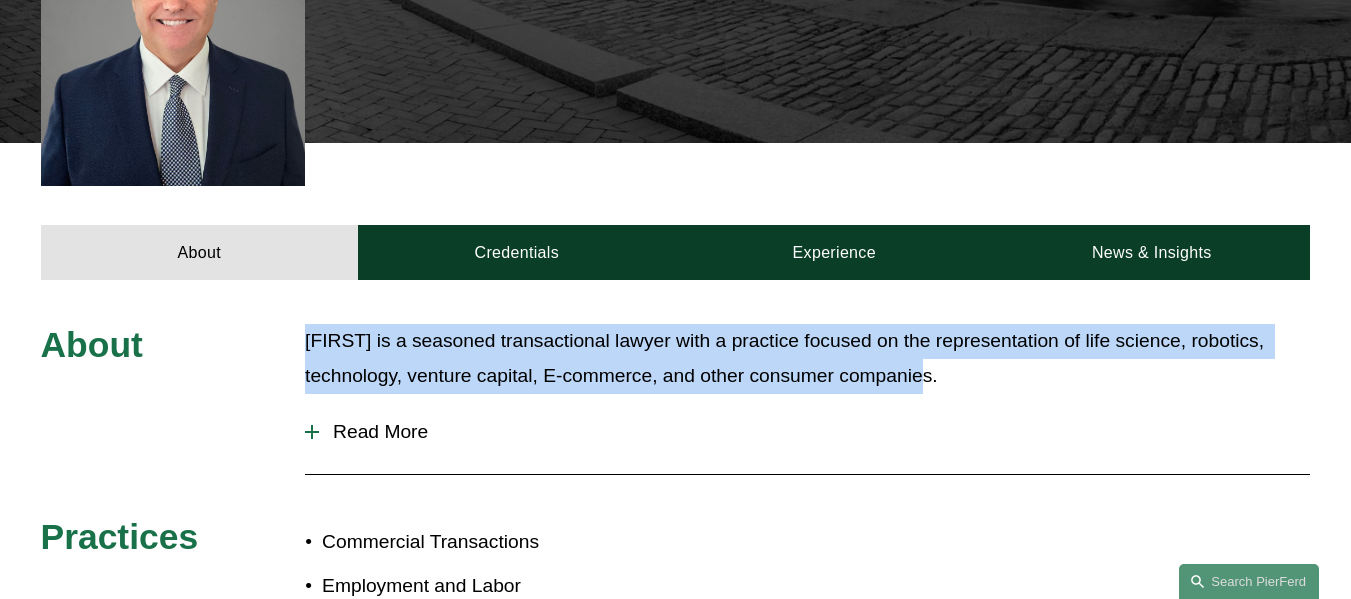 drag, startPoint x: 958, startPoint y: 368, endPoint x: 308, endPoint y: 343, distance: 650.4806 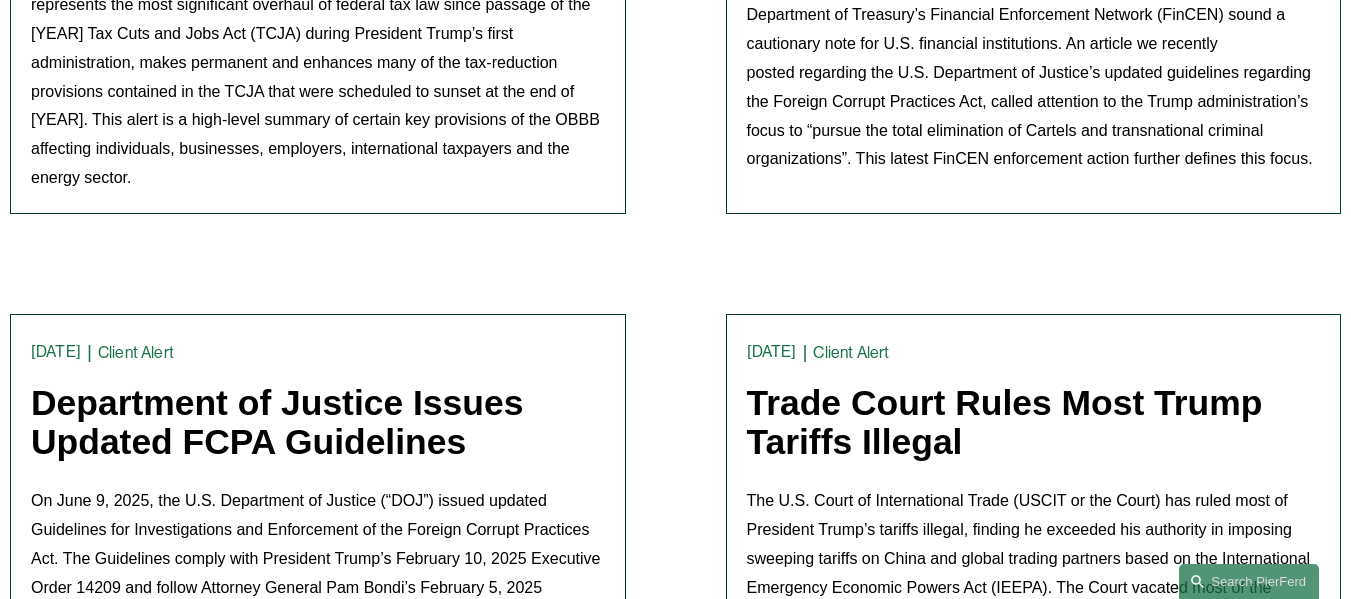 scroll, scrollTop: 900, scrollLeft: 0, axis: vertical 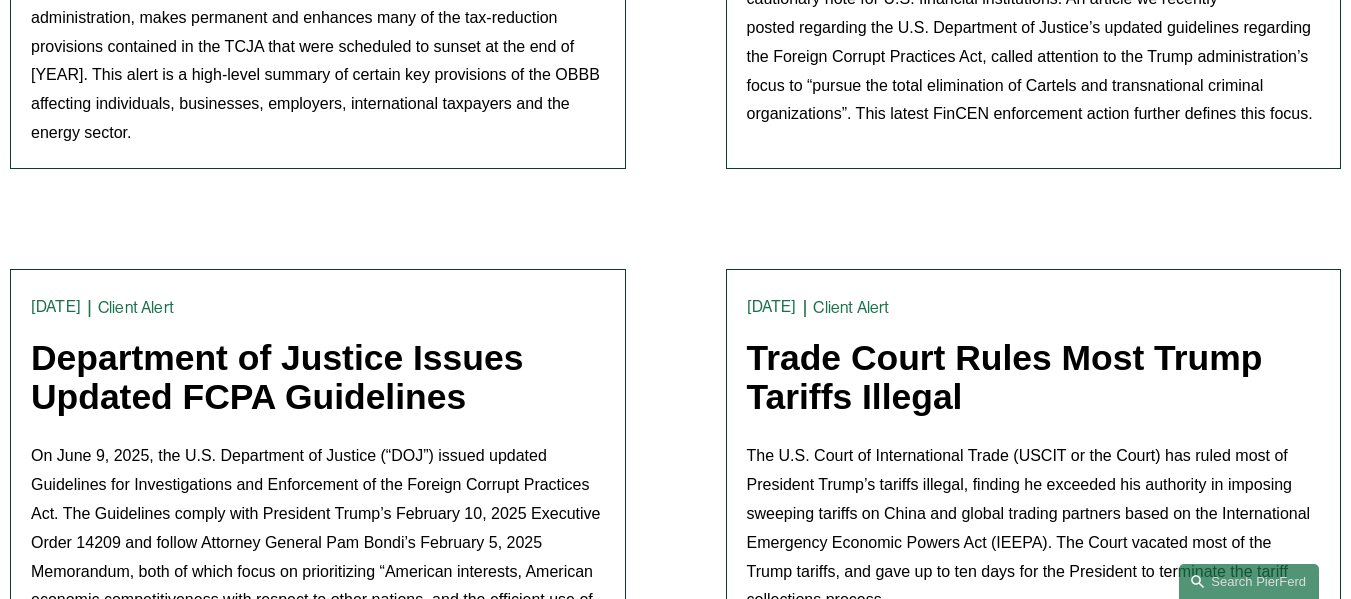 click on "Department of Justice Issues Updated FCPA Guidelines" at bounding box center (277, 377) 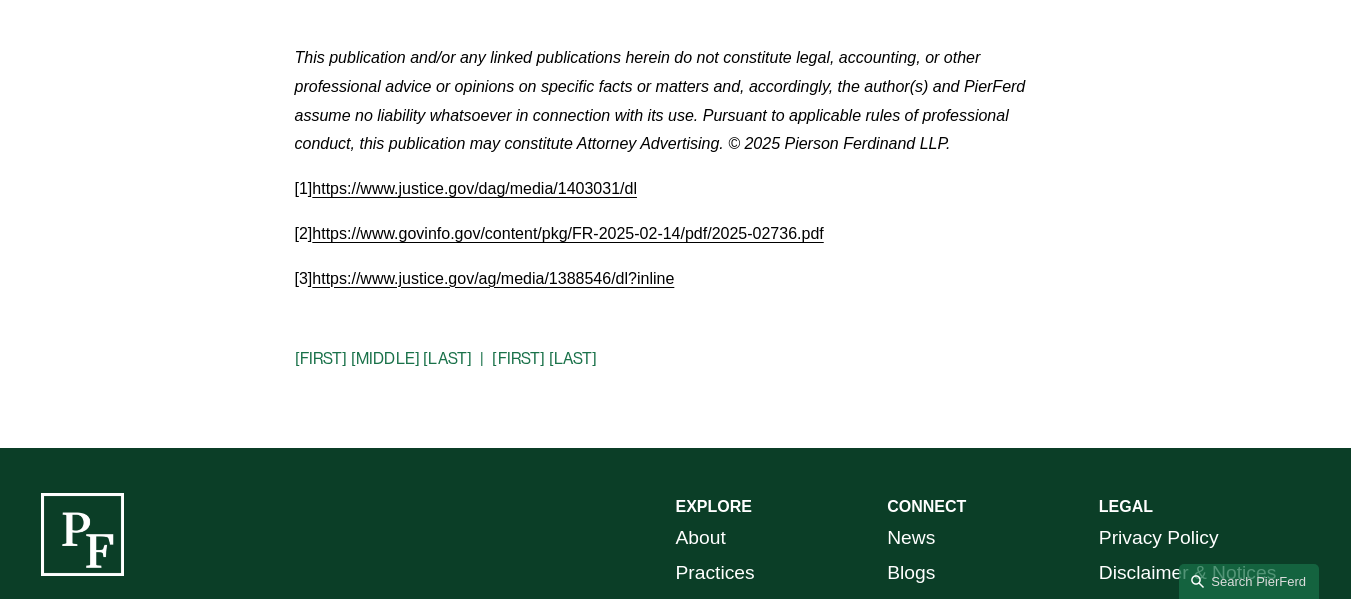 scroll, scrollTop: 1600, scrollLeft: 0, axis: vertical 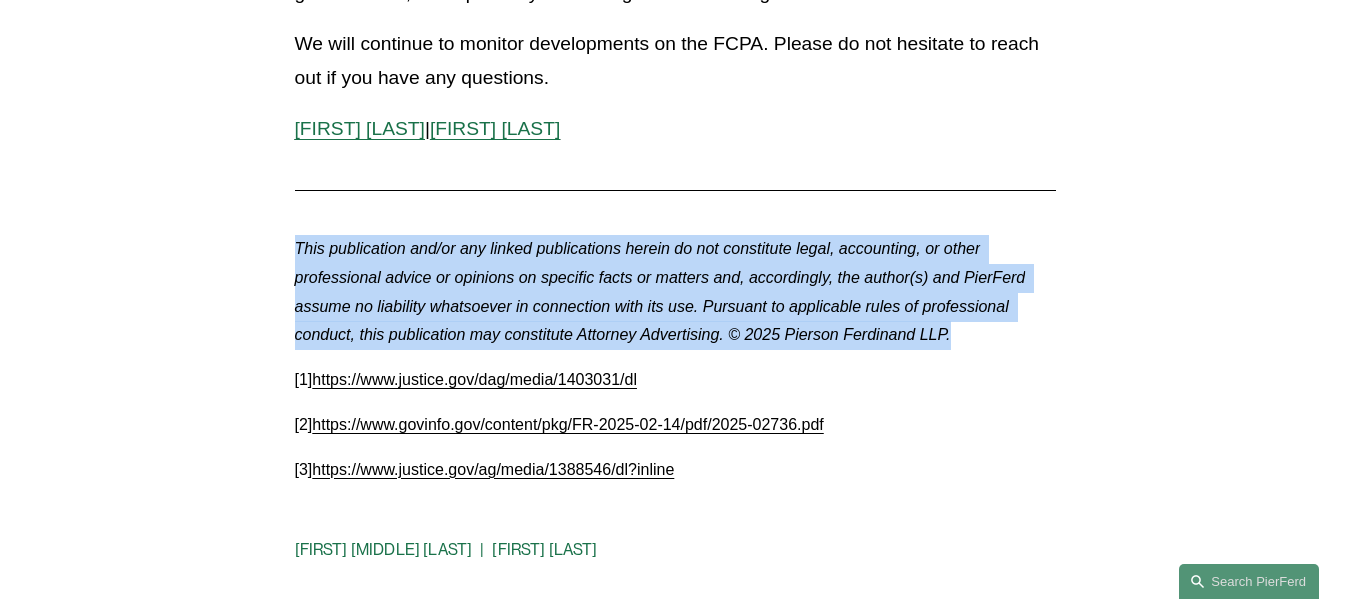 drag, startPoint x: 977, startPoint y: 340, endPoint x: 294, endPoint y: 253, distance: 688.5187 